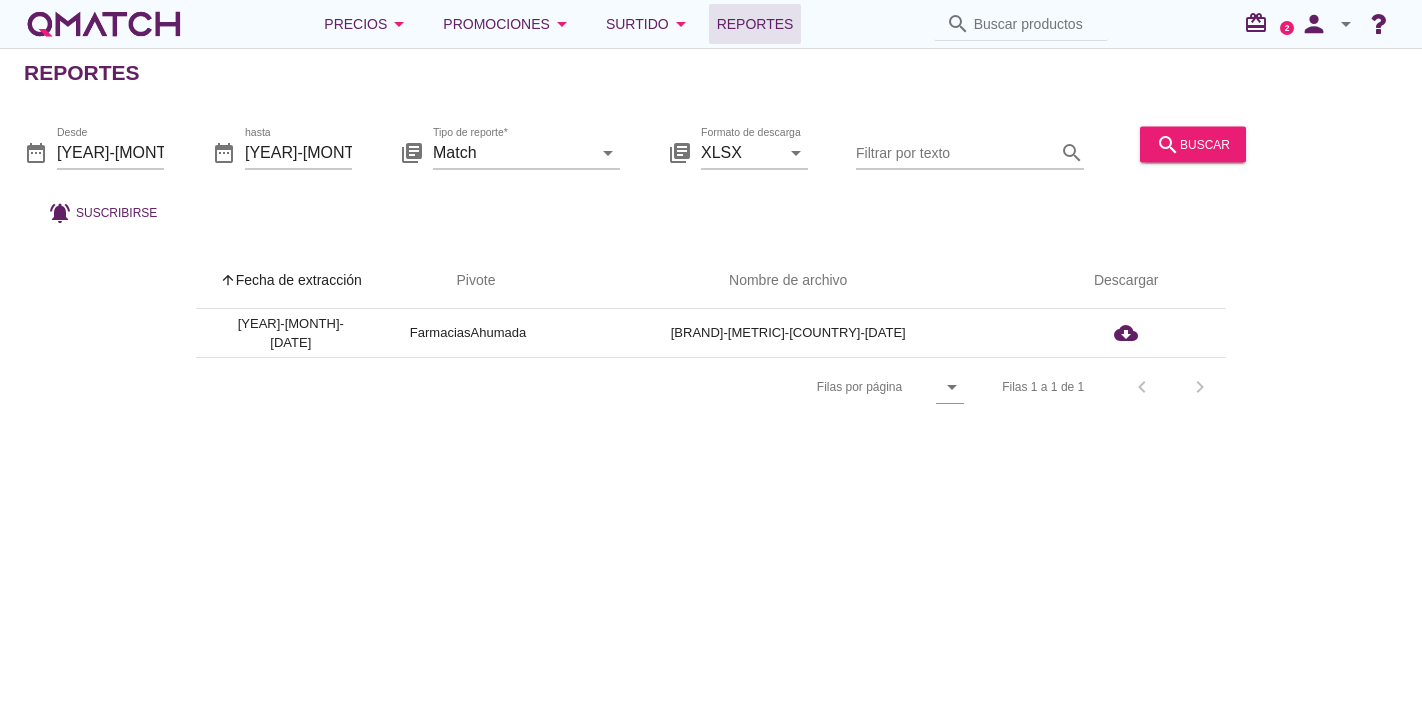 scroll, scrollTop: 0, scrollLeft: 0, axis: both 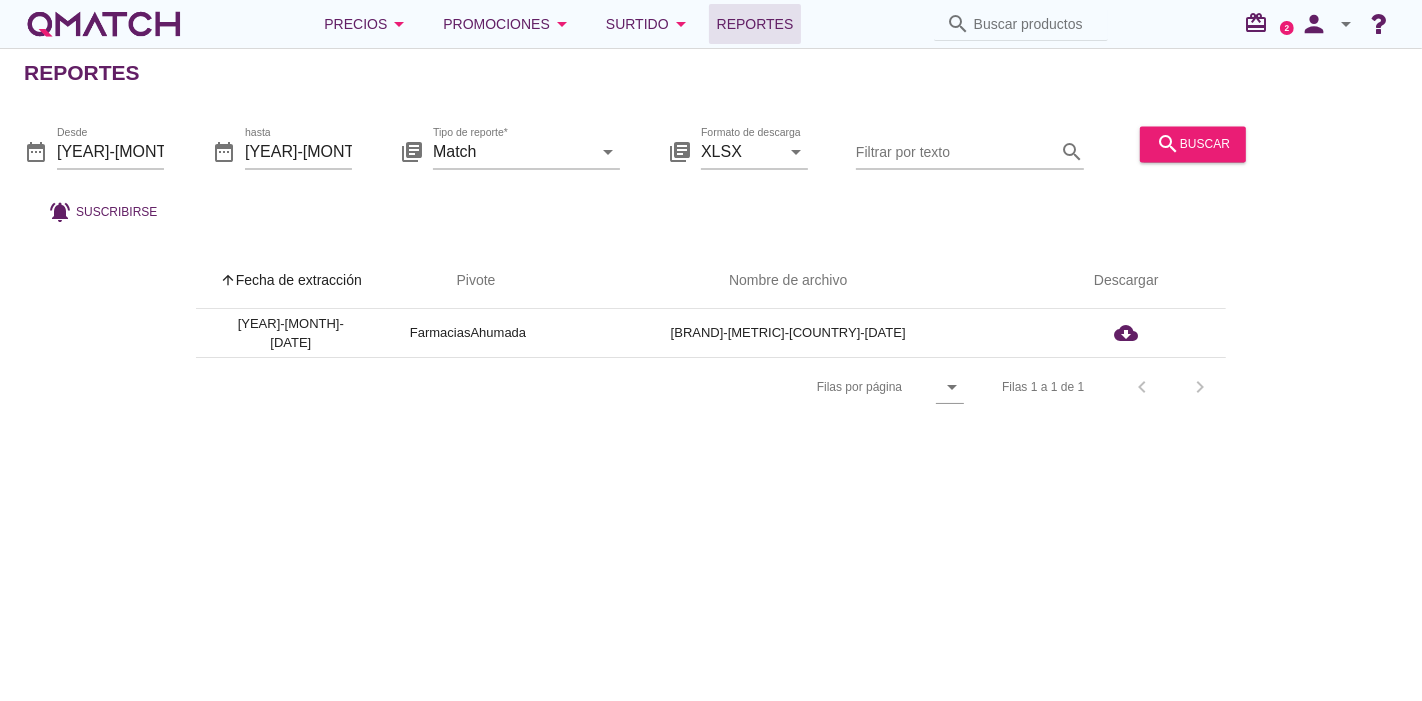 click at bounding box center (104, 24) 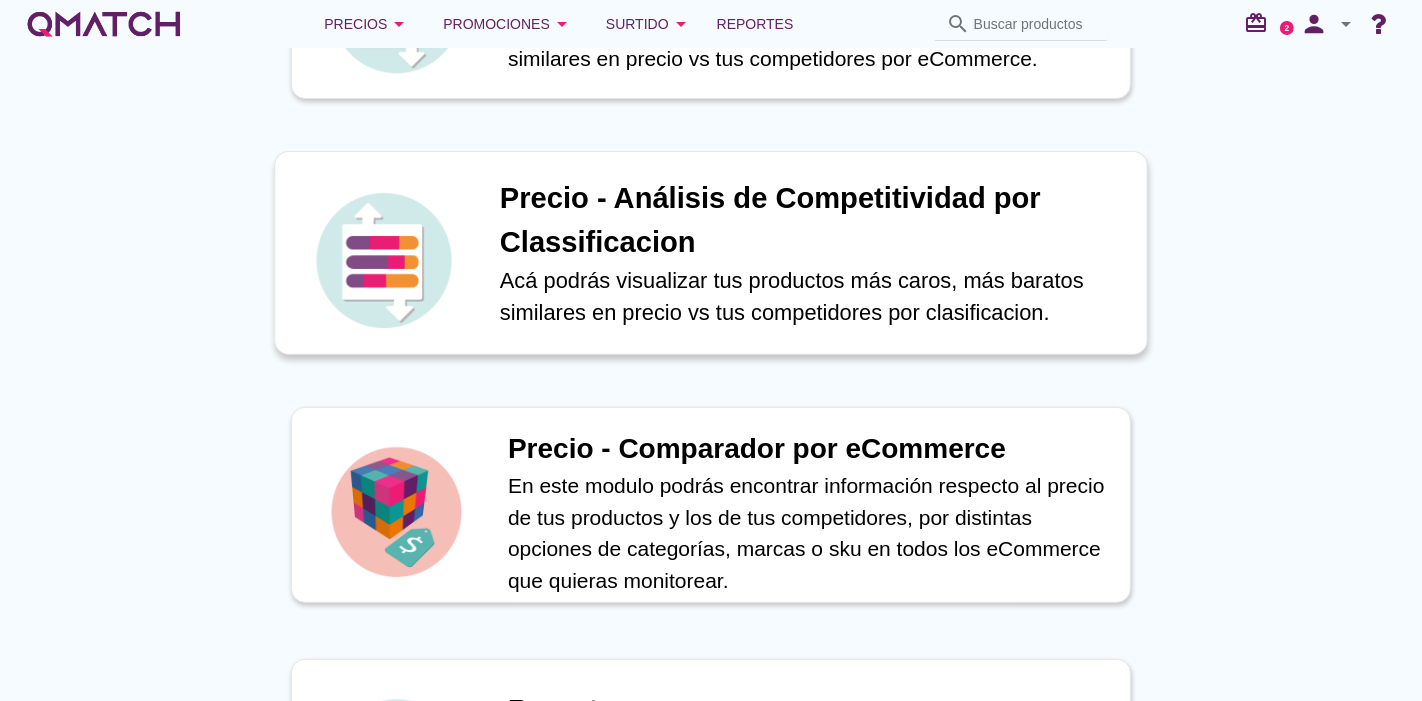 scroll, scrollTop: 557, scrollLeft: 0, axis: vertical 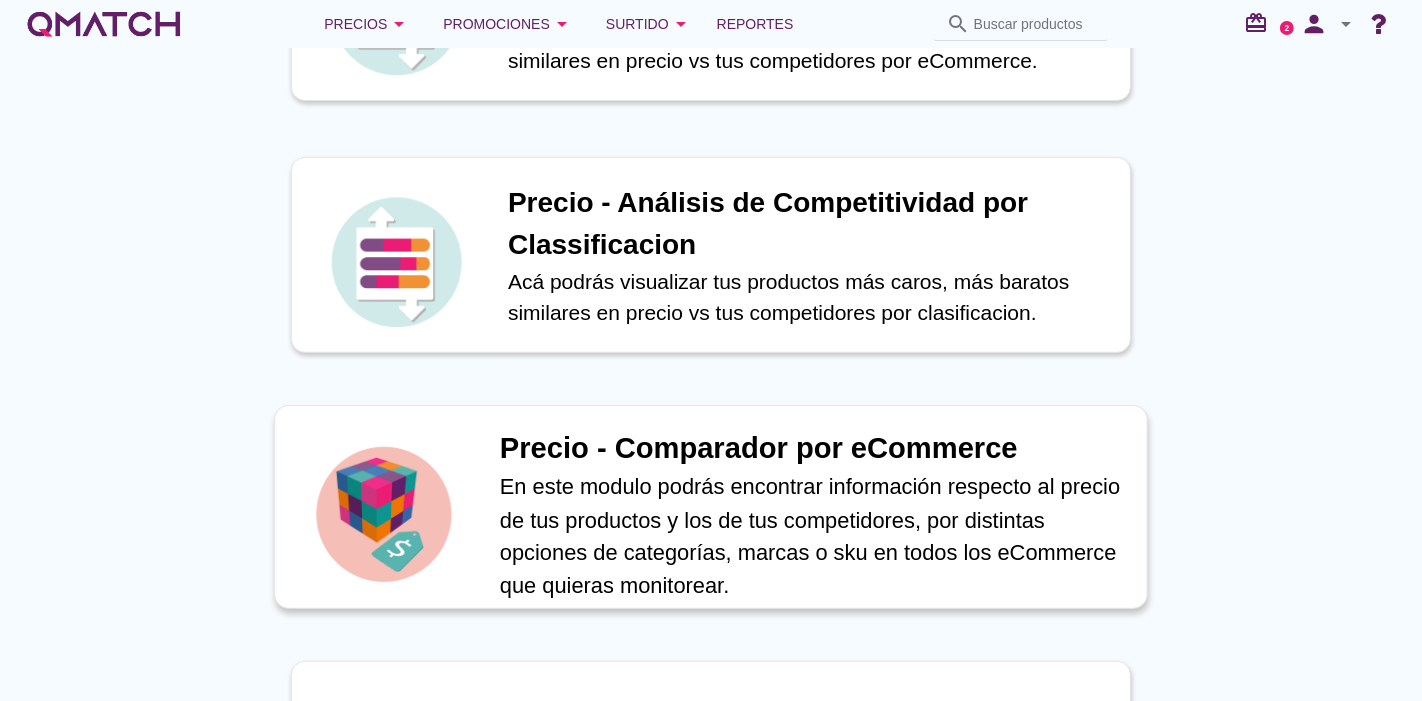 click on "Precio - Comparador por eCommerce" at bounding box center [813, 449] 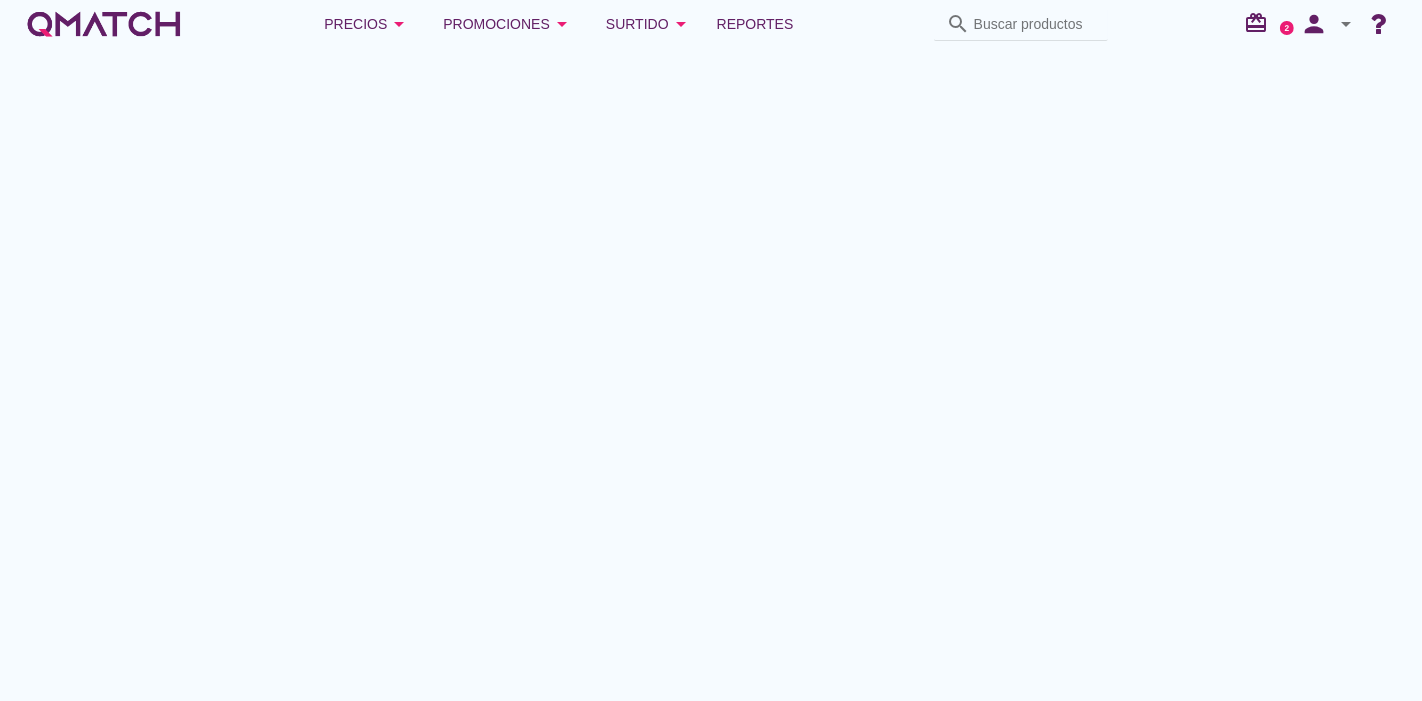 scroll, scrollTop: 0, scrollLeft: 0, axis: both 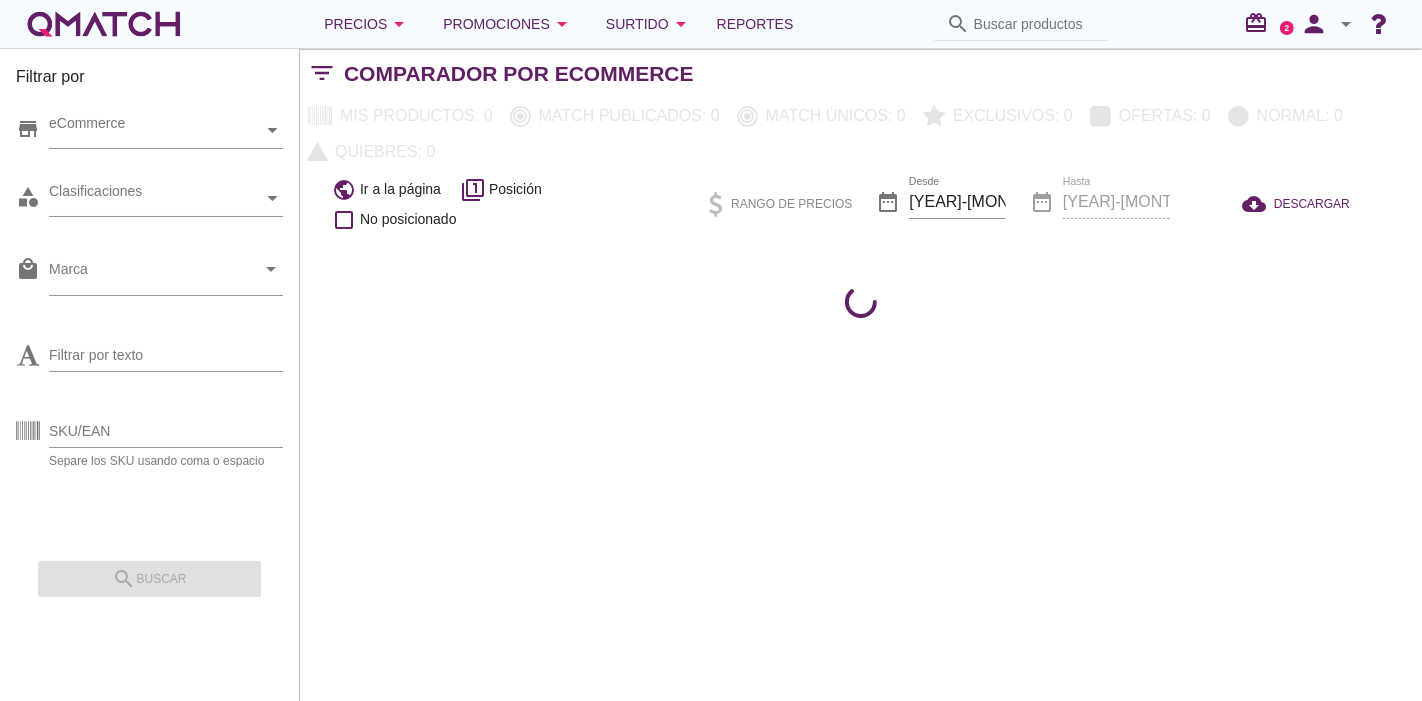 click on "SKU/EAN Separe los SKU usando coma o espacio" at bounding box center (149, 435) 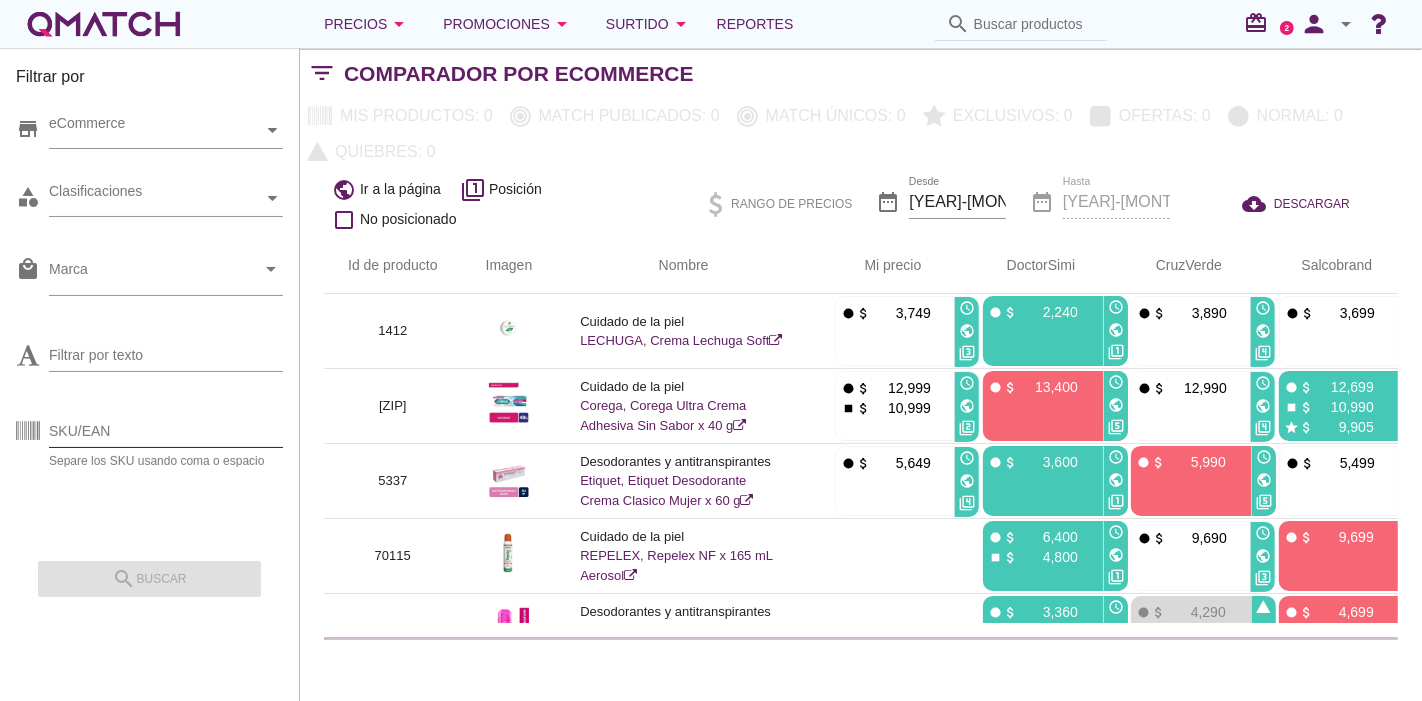 click on "SKU/EAN" at bounding box center [166, 431] 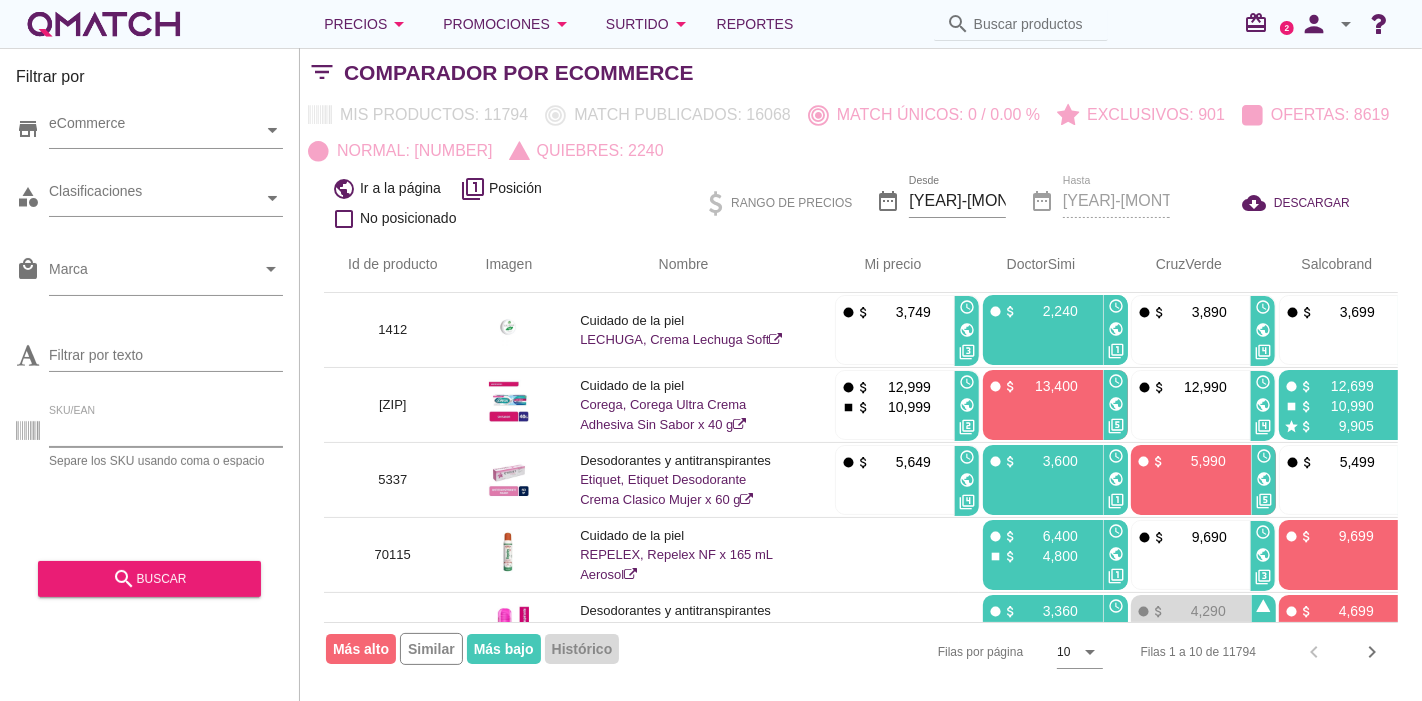 paste on "70582" 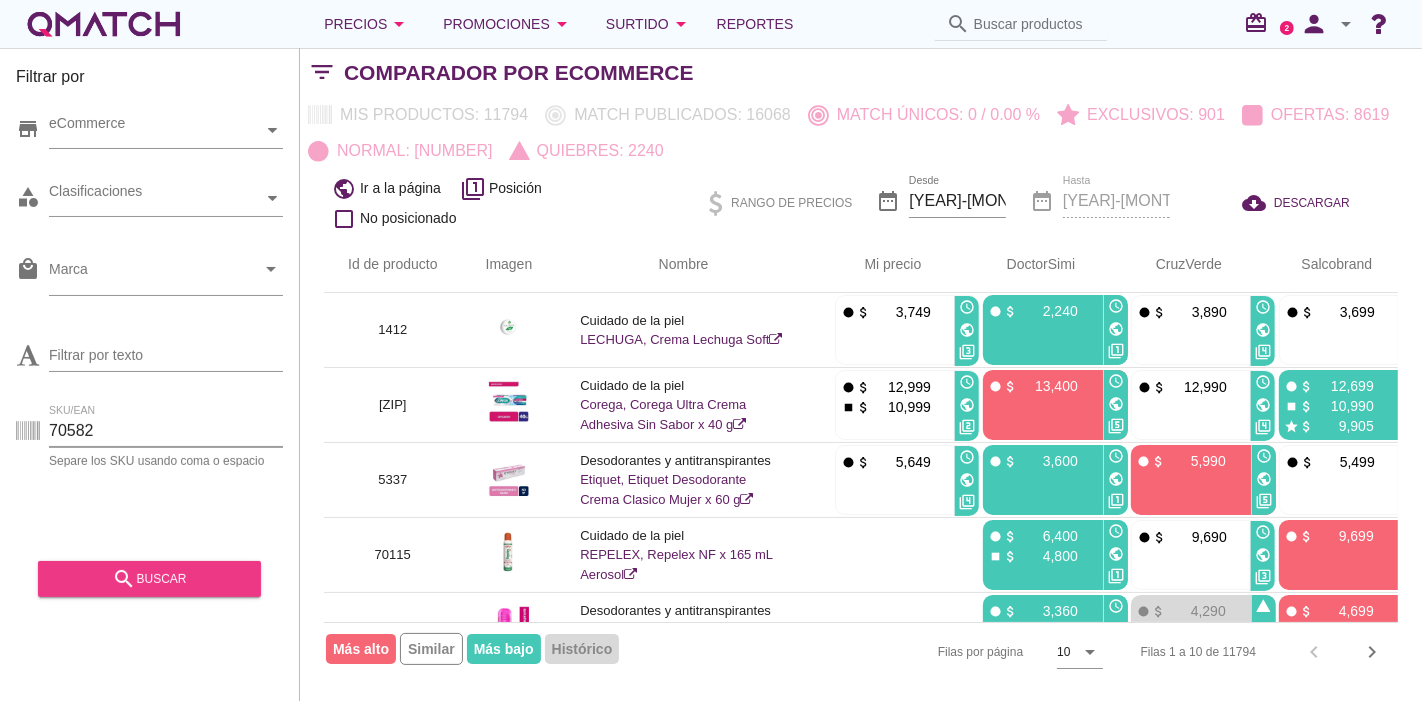 type on "70582" 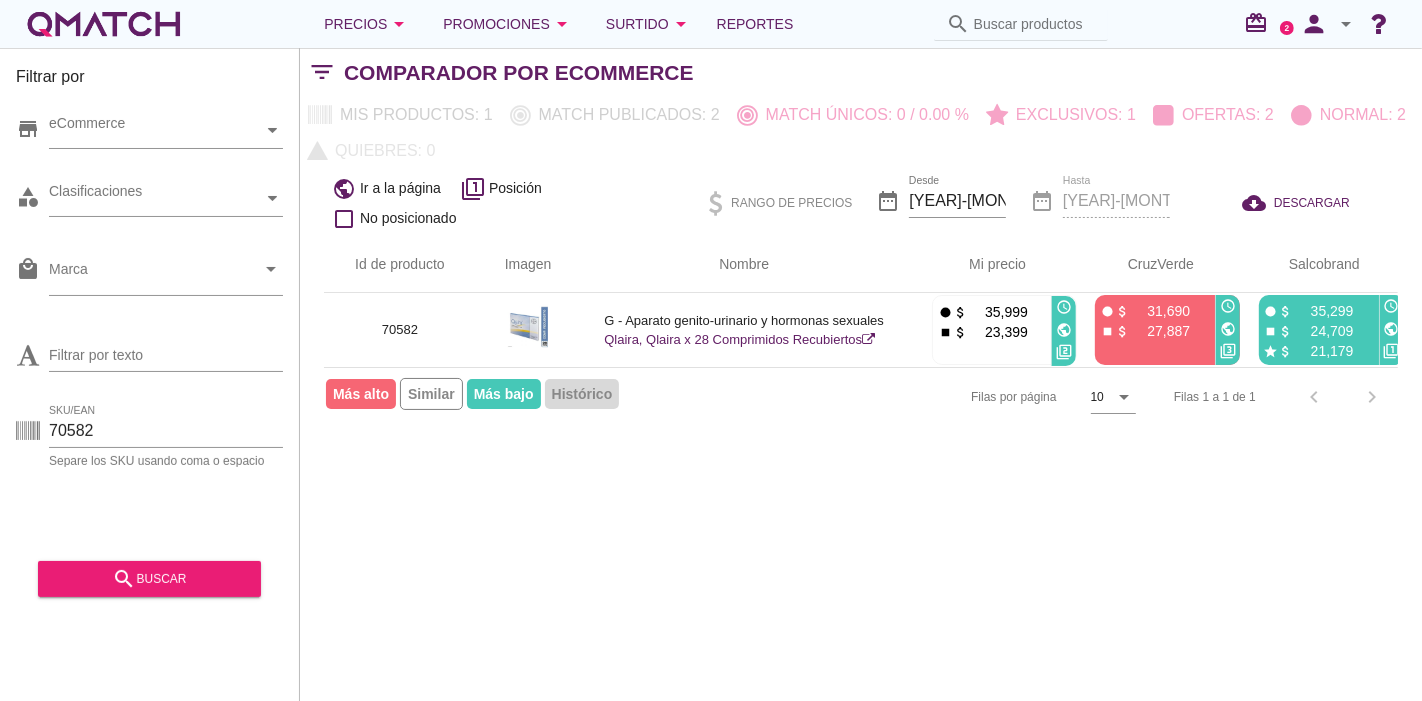scroll, scrollTop: 0, scrollLeft: 5, axis: horizontal 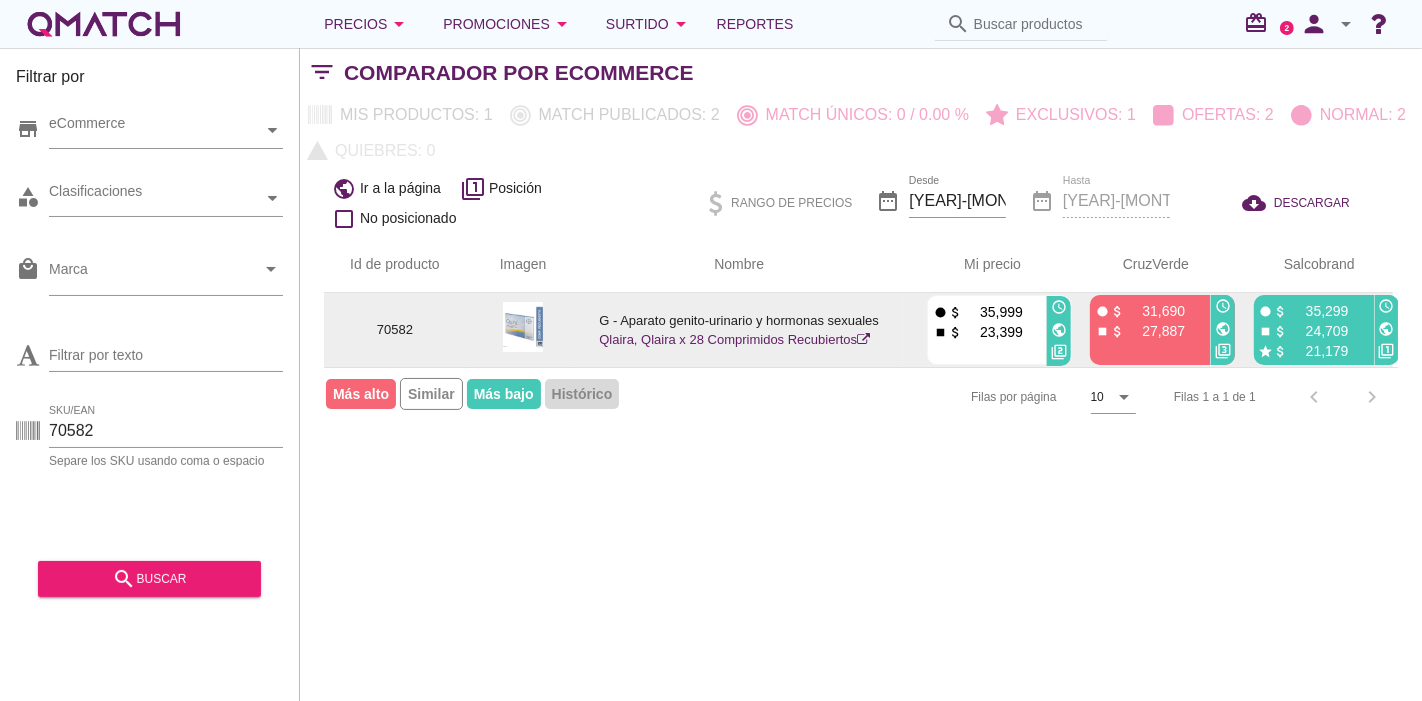 click on "Qlaira, Qlaira x 28 Comprimidos Recubiertos" at bounding box center [734, 339] 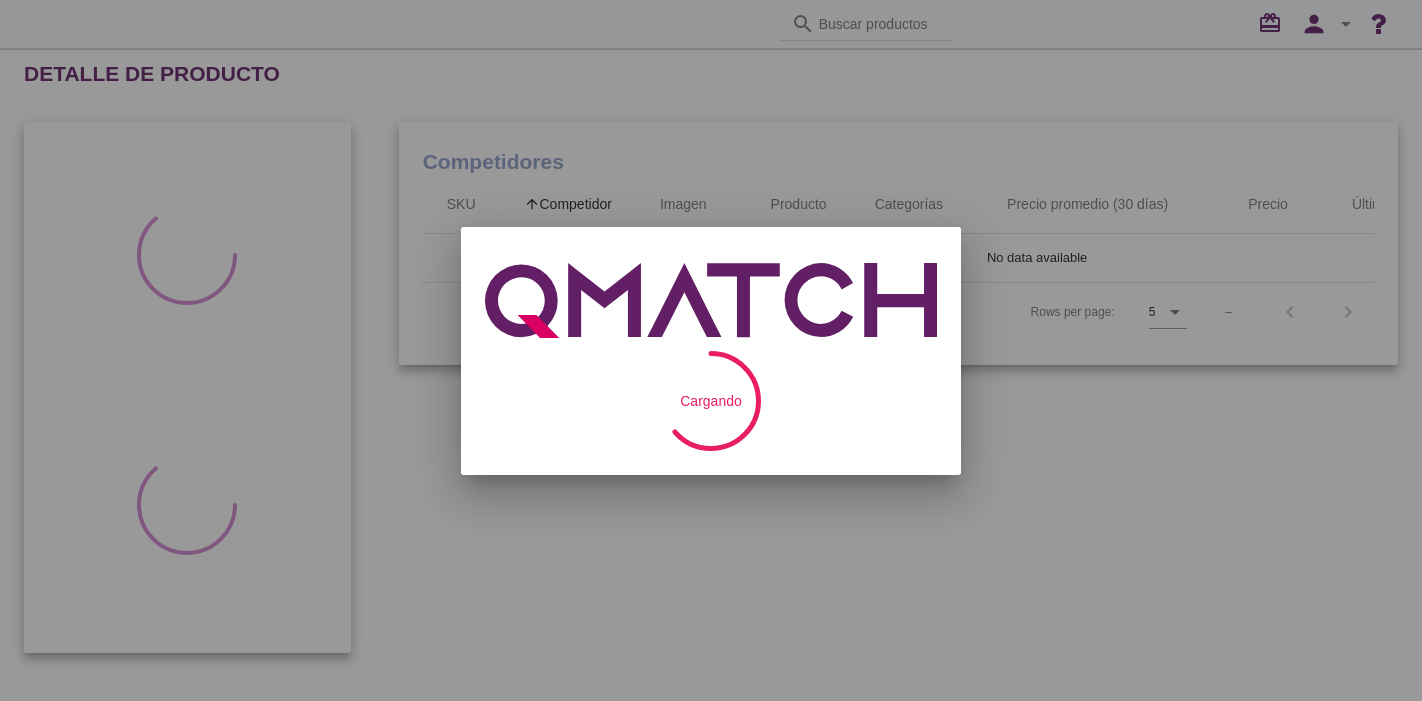 scroll, scrollTop: 0, scrollLeft: 0, axis: both 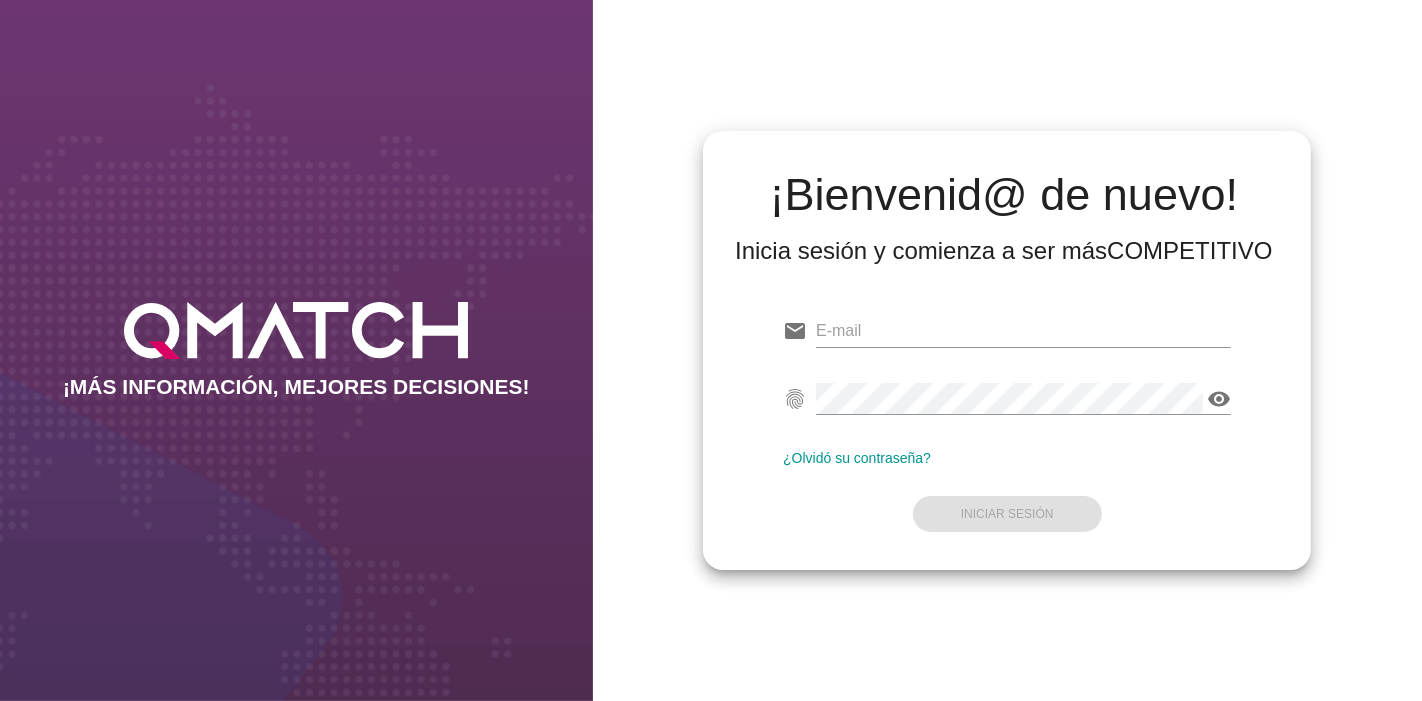 type on "crivadeneira@ahumada.cl" 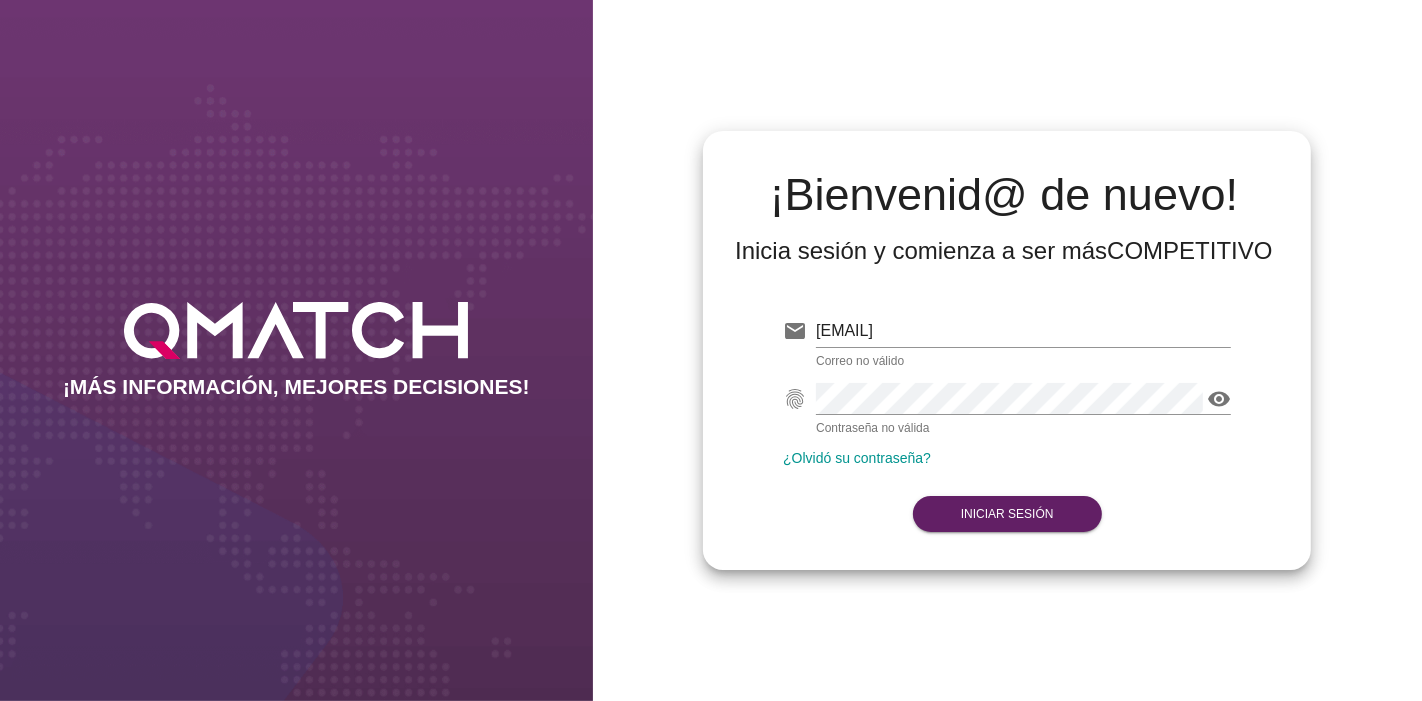 click on "¿Olvidó su contraseña?" at bounding box center (1007, 458) 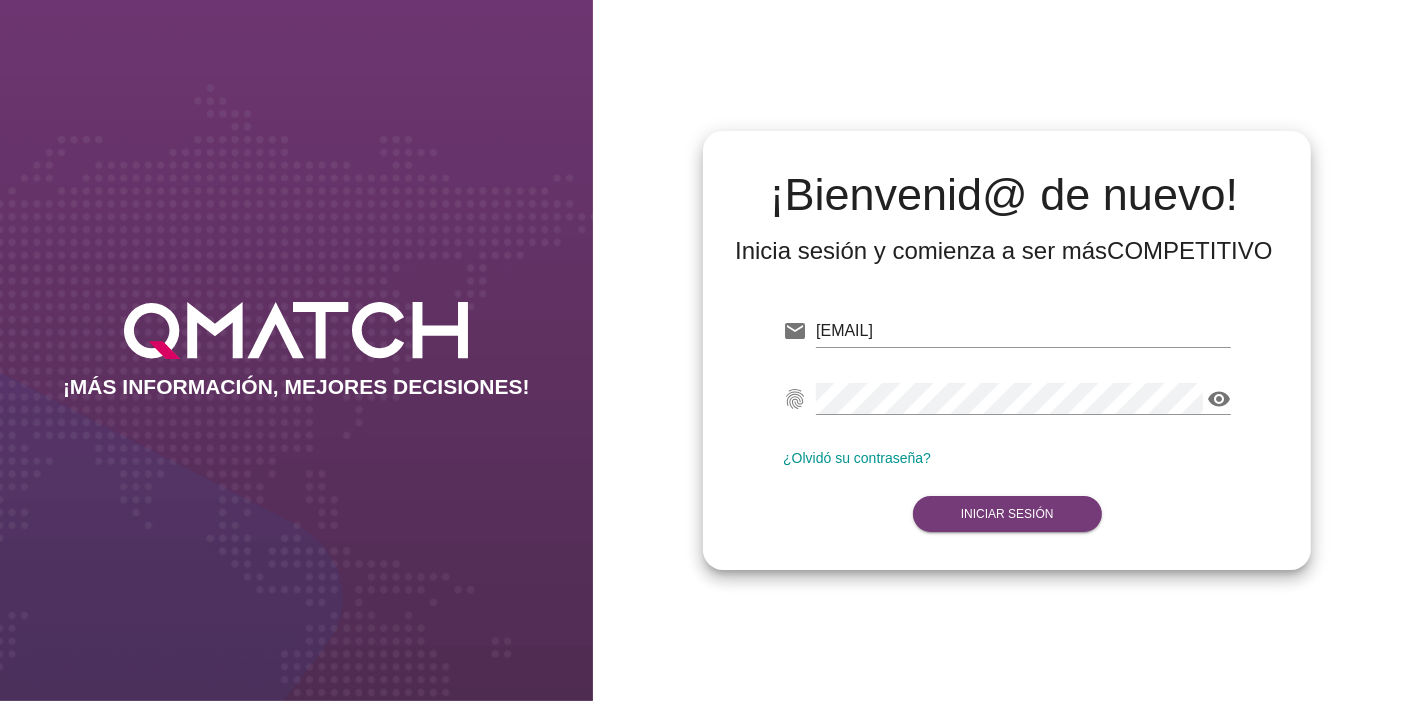 click on "Iniciar Sesión" at bounding box center (1007, 514) 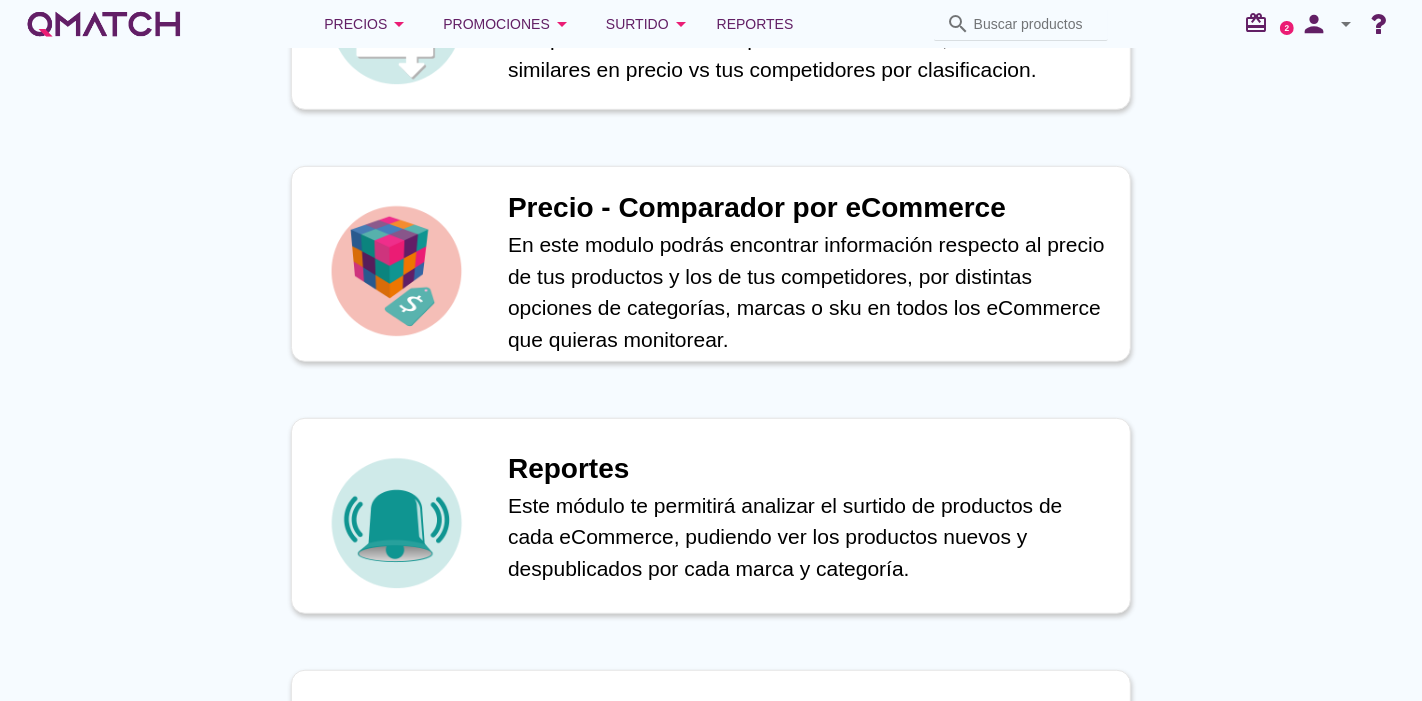 scroll, scrollTop: 802, scrollLeft: 0, axis: vertical 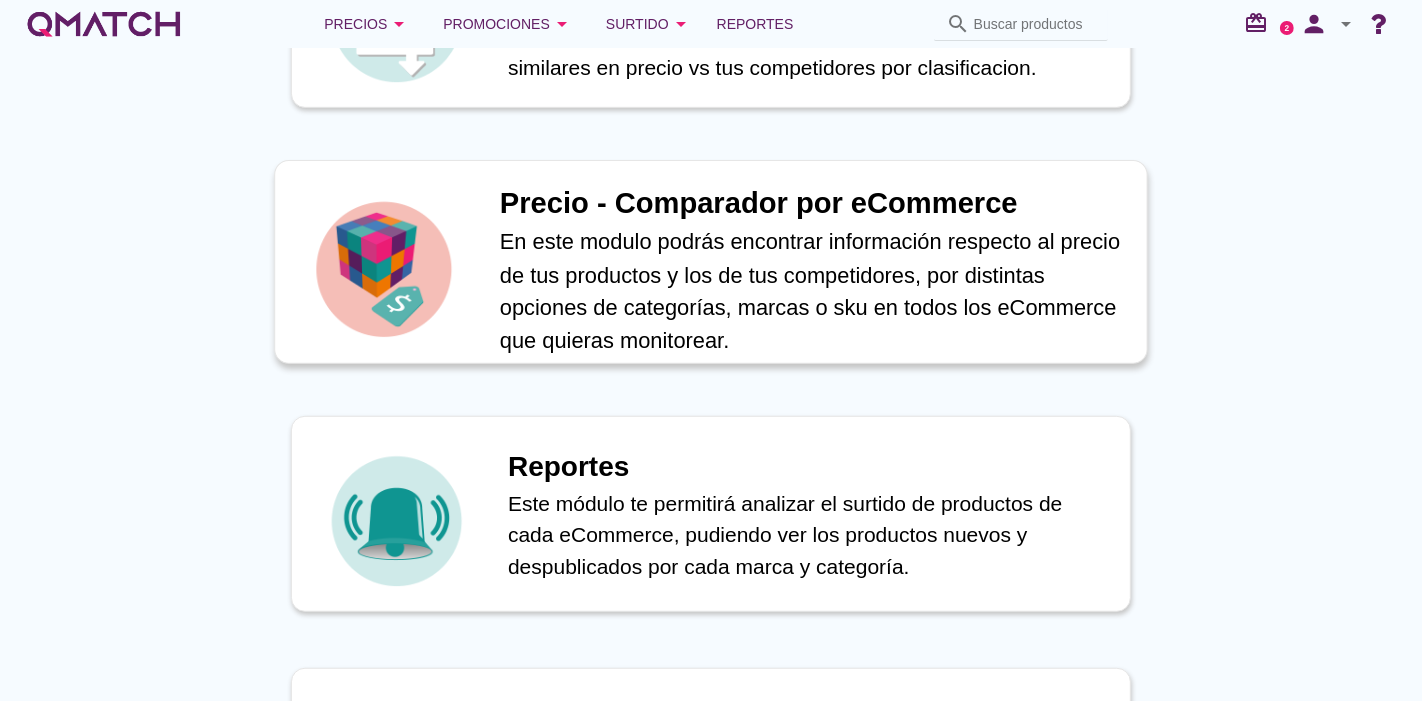 click on "En este modulo podrás encontrar información respecto al precio de tus productos y los de tus competidores, por distintas opciones de categorías, marcas o sku en todos los eCommerce que quieras monitorear." at bounding box center [813, 291] 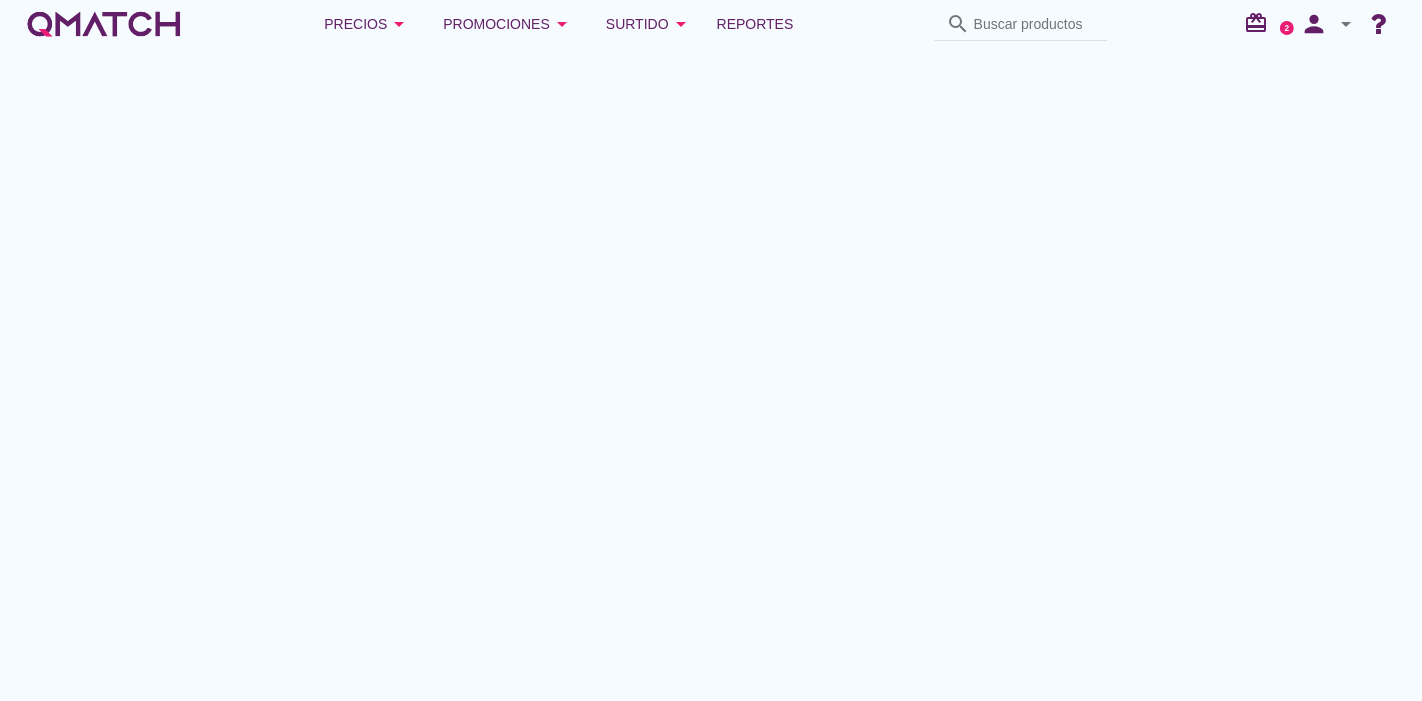 scroll, scrollTop: 0, scrollLeft: 0, axis: both 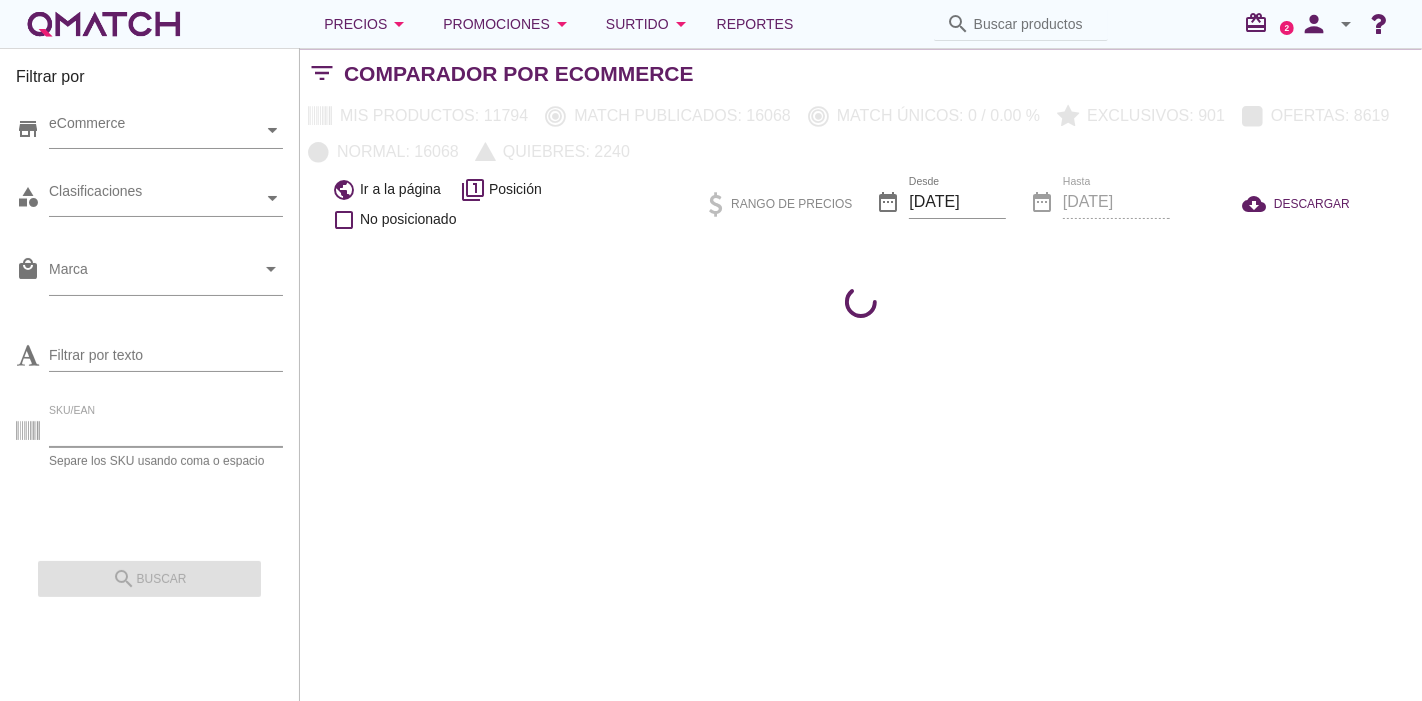 click on "SKU/EAN" at bounding box center (166, 431) 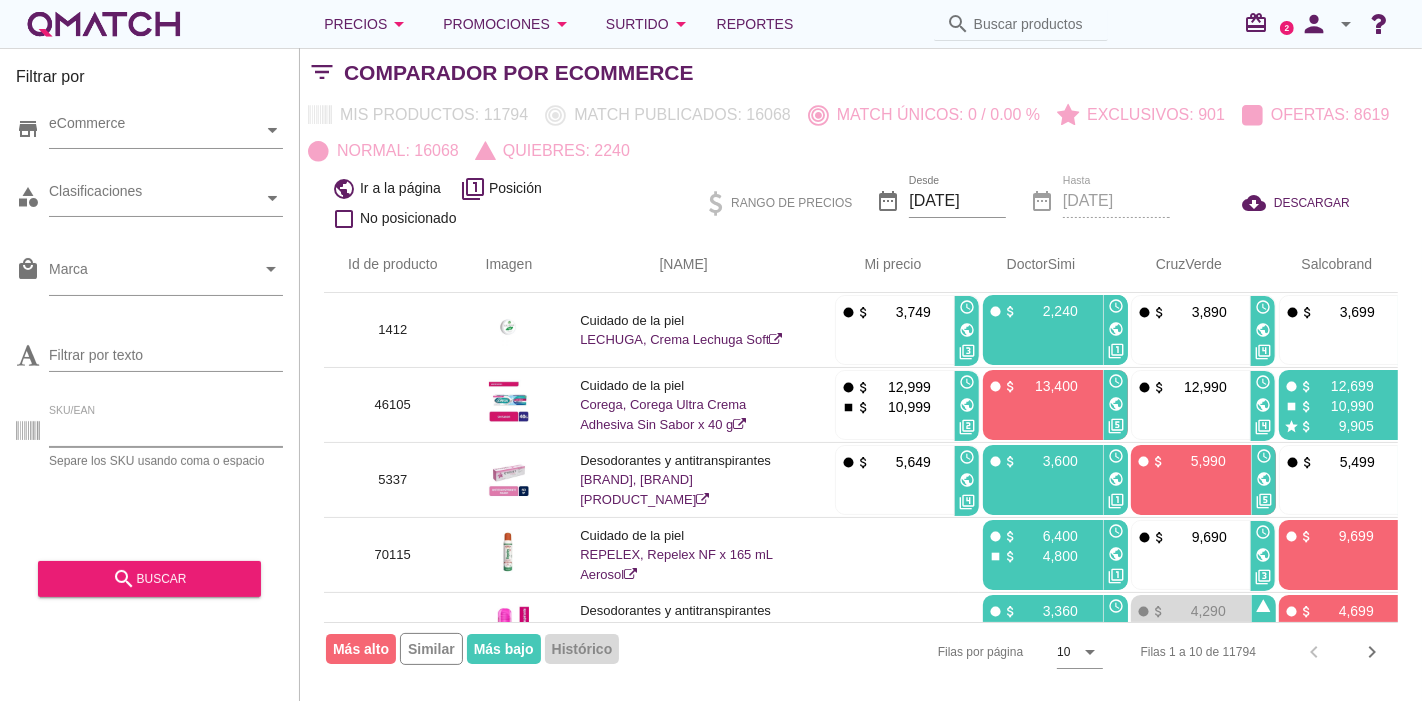 paste on "70582" 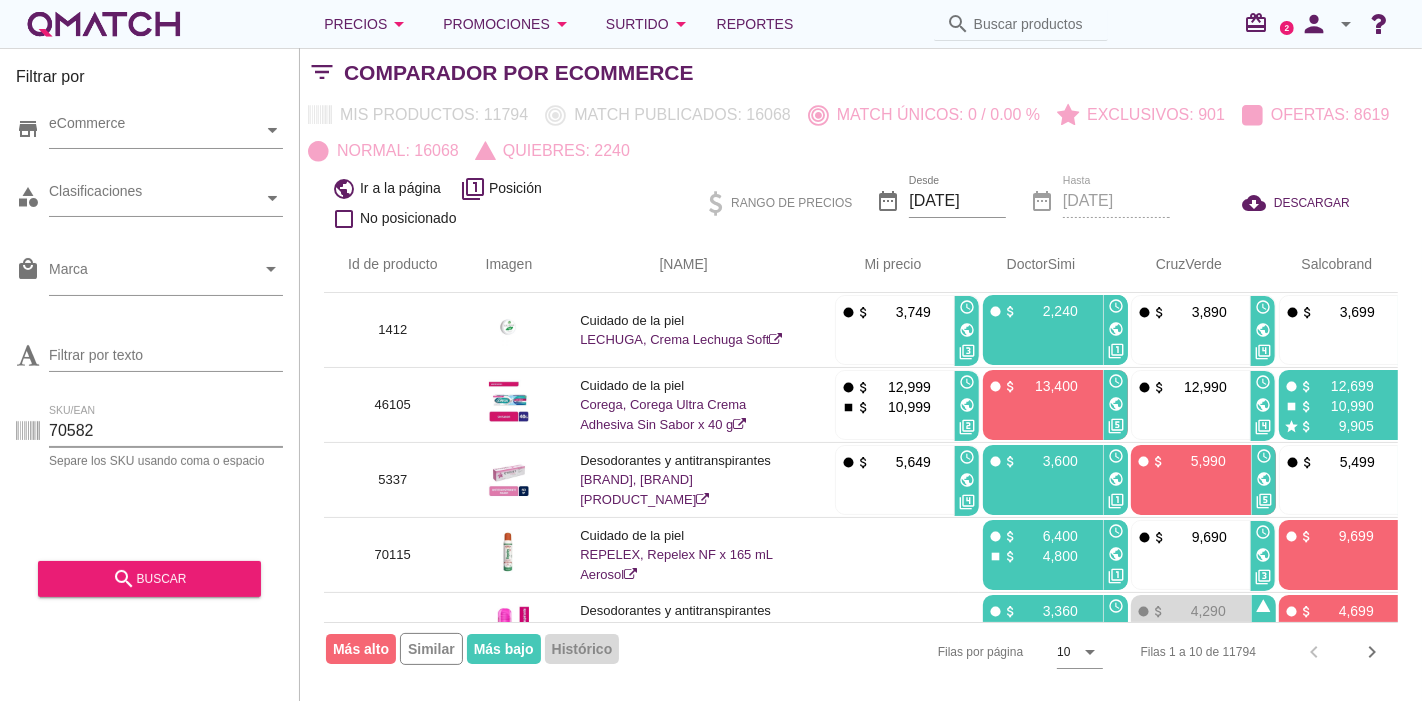 click on "70582" at bounding box center (166, 431) 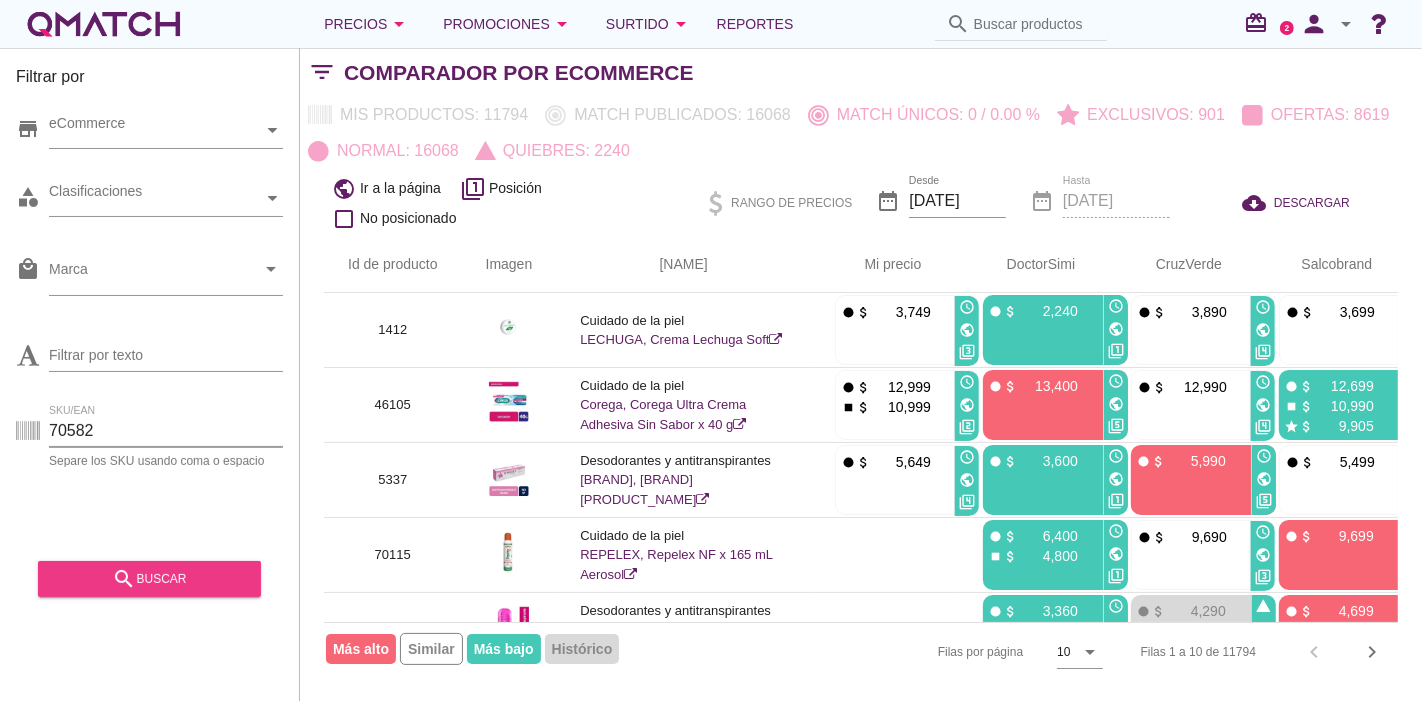 type on "70582" 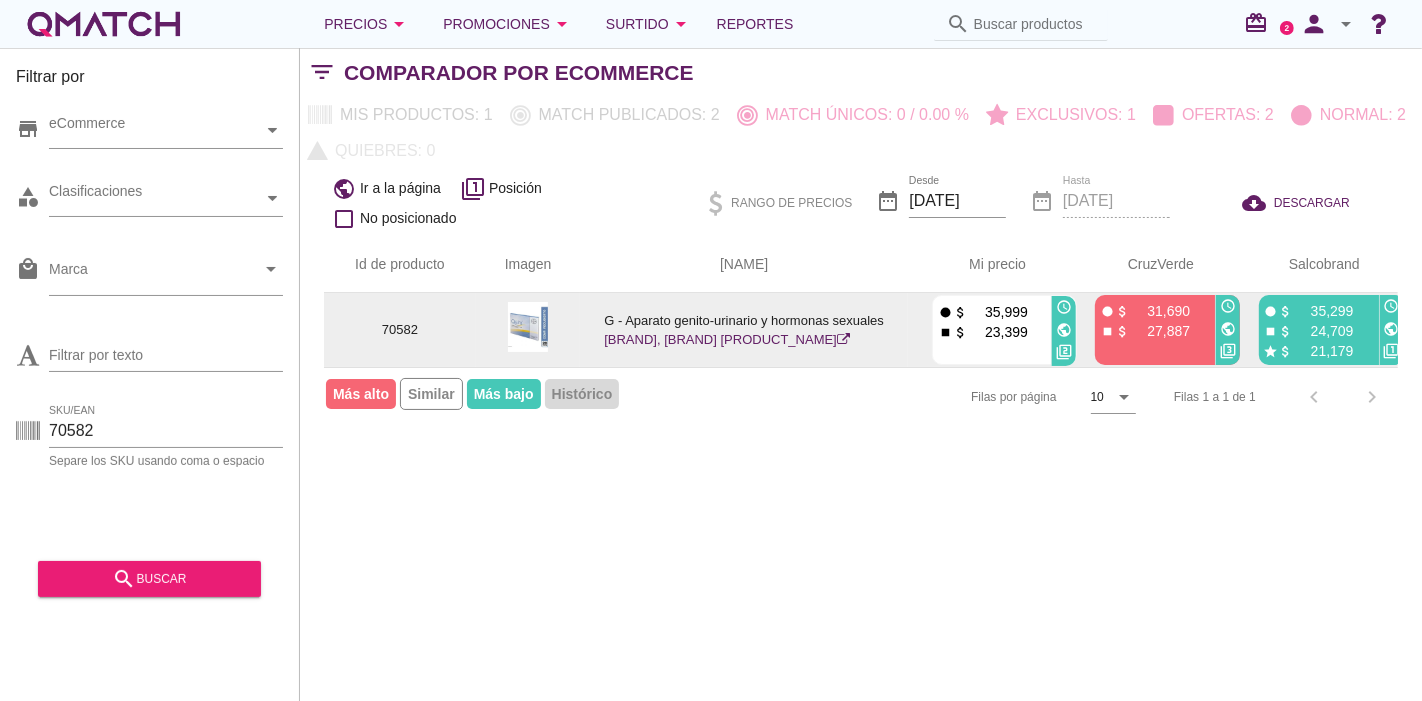 click on "Qlaira, Qlaira x 28 Comprimidos Recubiertos" at bounding box center [727, 339] 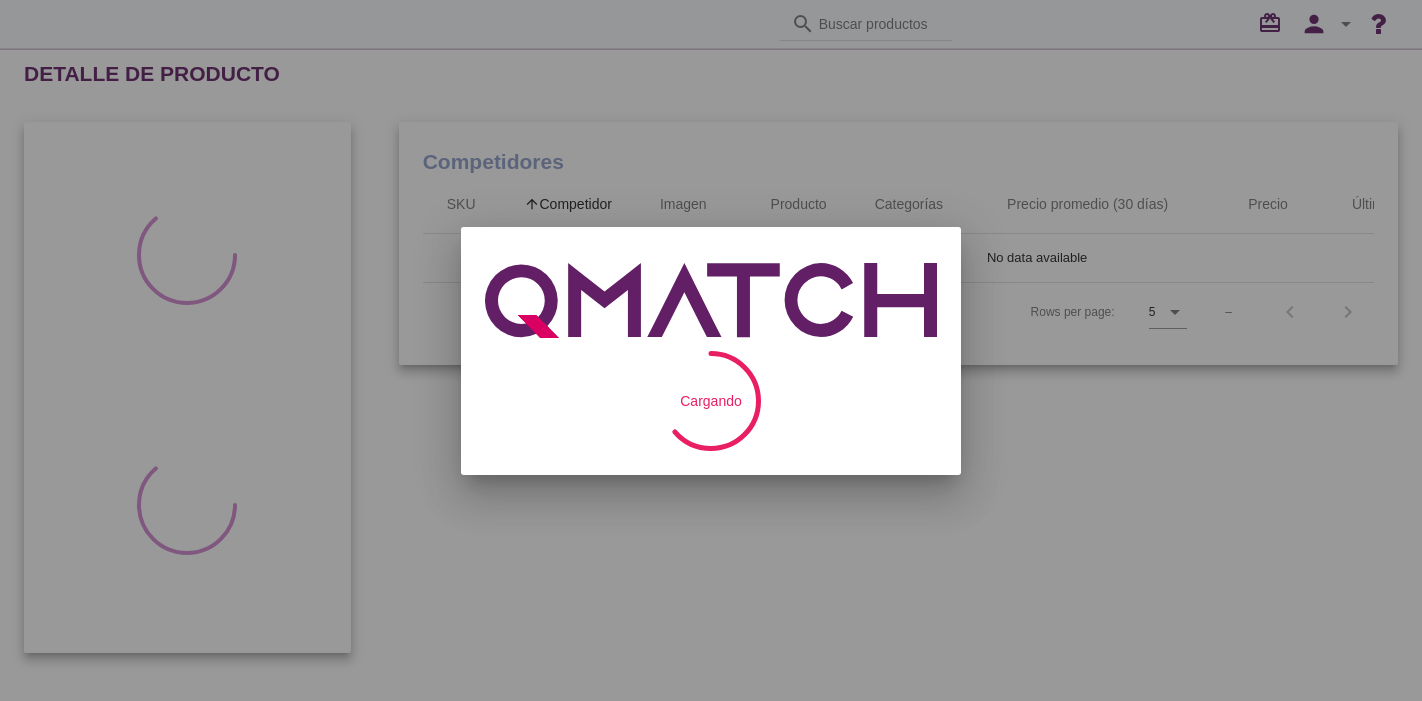 scroll, scrollTop: 0, scrollLeft: 0, axis: both 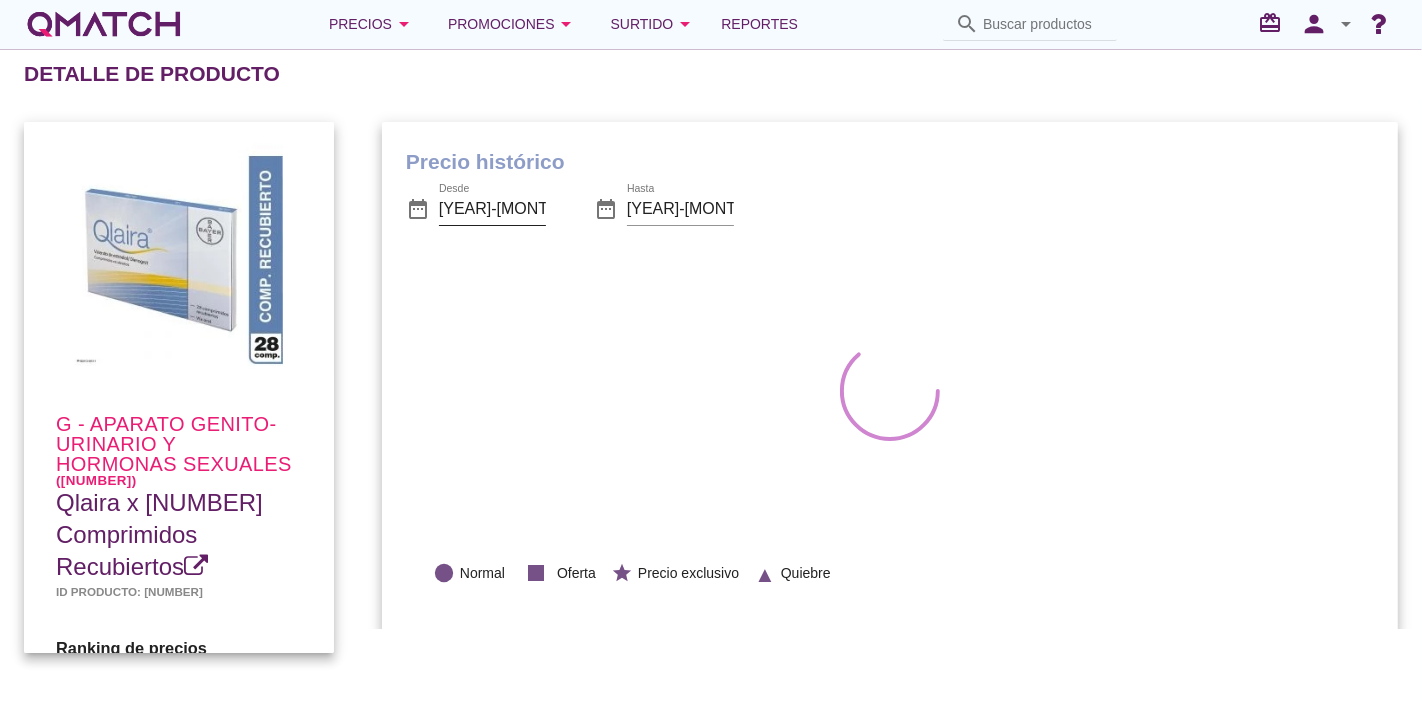 click on "2025-06-01" at bounding box center [492, 209] 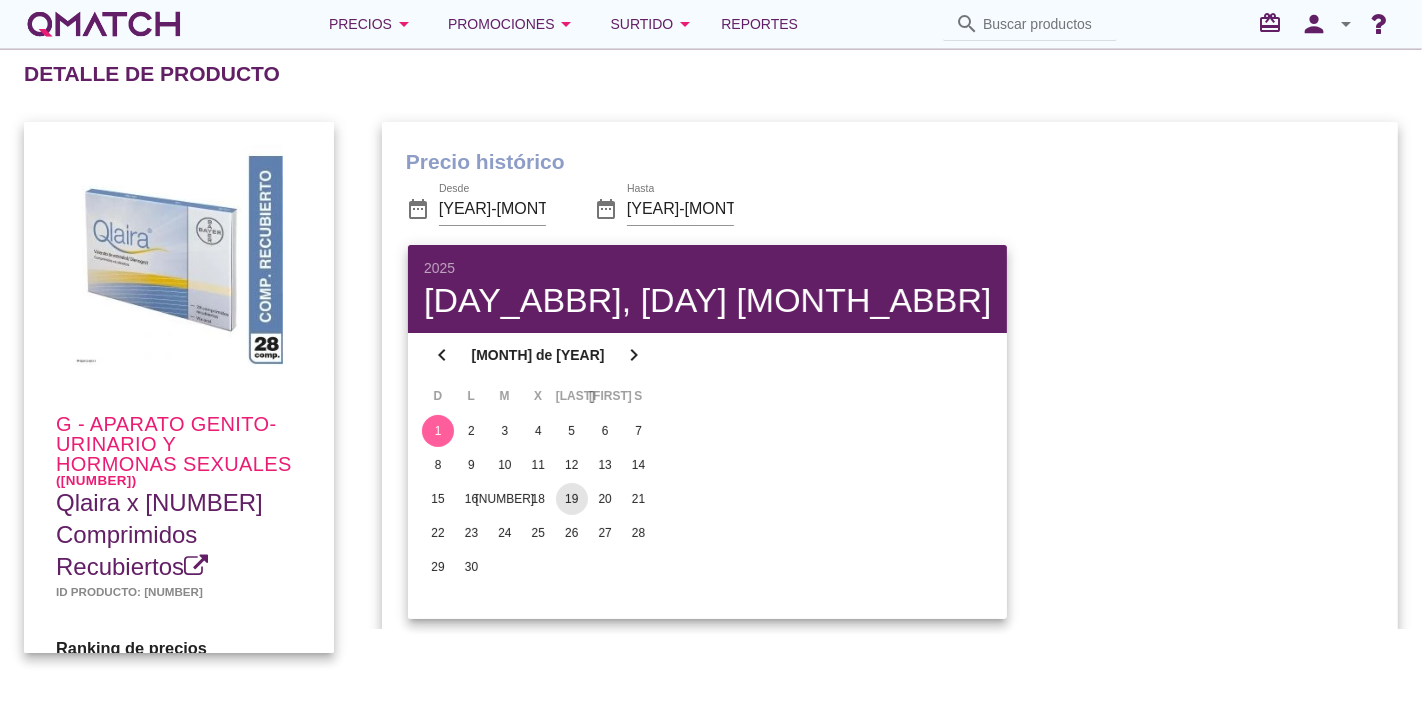 click on "19" at bounding box center [471, 431] 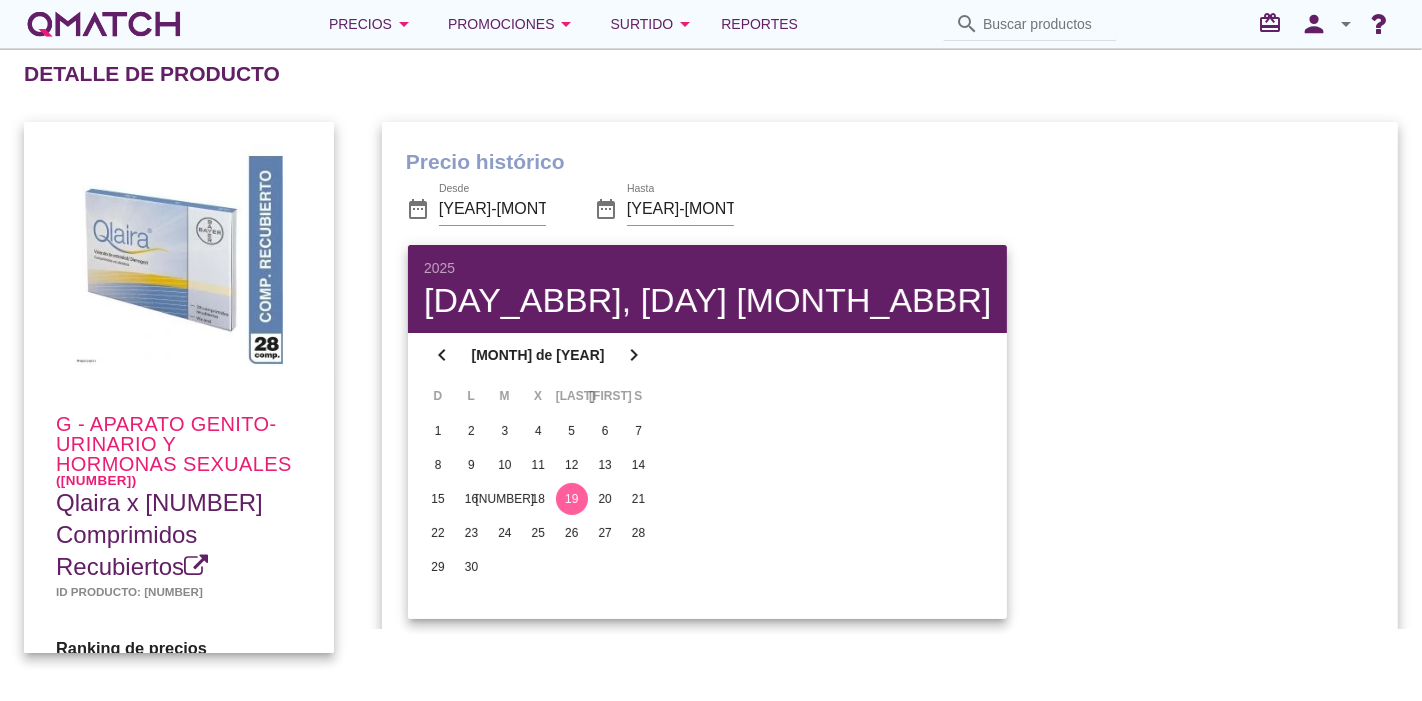 click on "Precio histórico date_range Desde 2025-06-19 date_range Hasta 2025-07-01 lens Normal stop Oferta star Precio exclusivo ▲ Quiebre" at bounding box center (890, 378) 